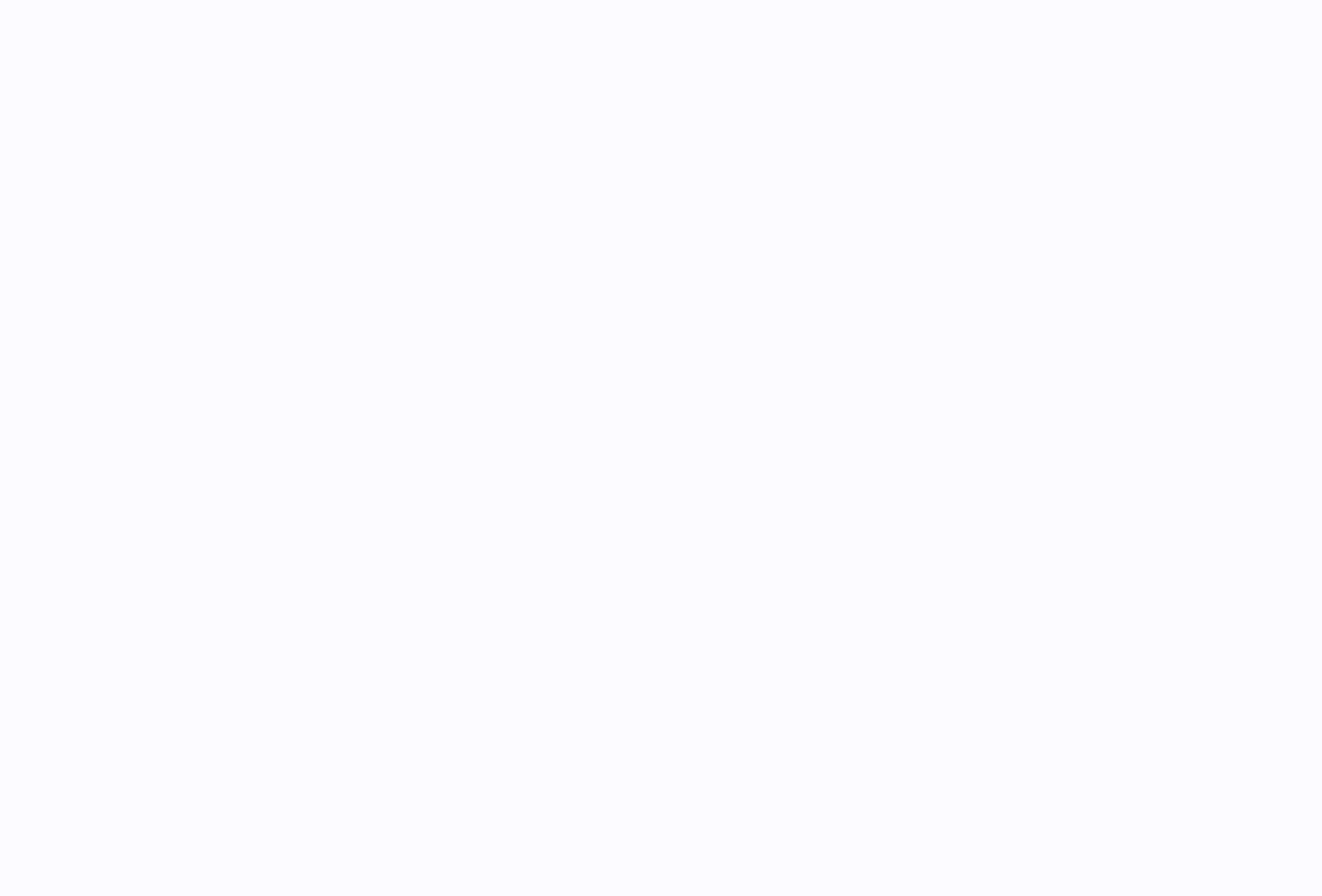 scroll, scrollTop: 0, scrollLeft: 0, axis: both 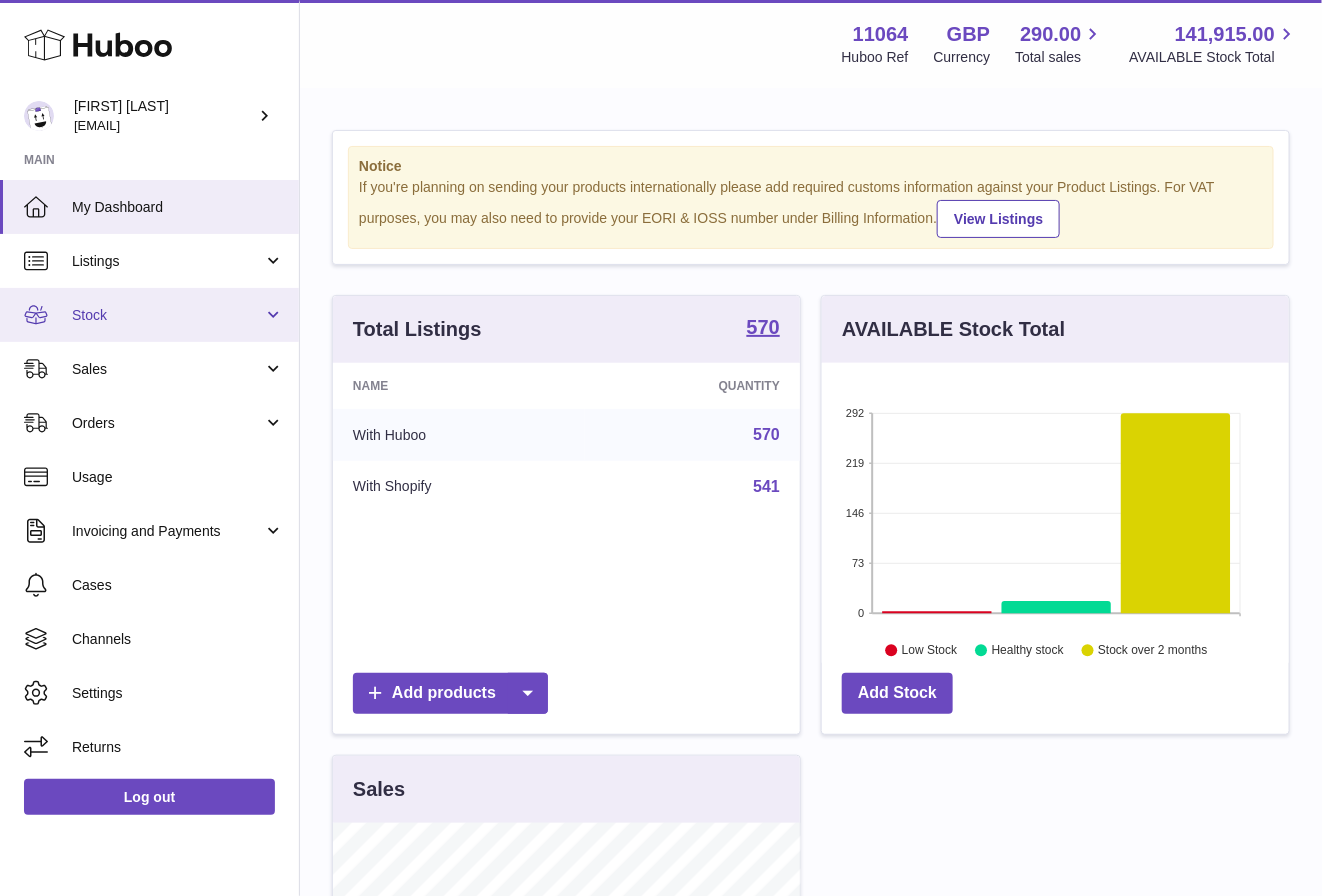 click on "Stock" at bounding box center (149, 315) 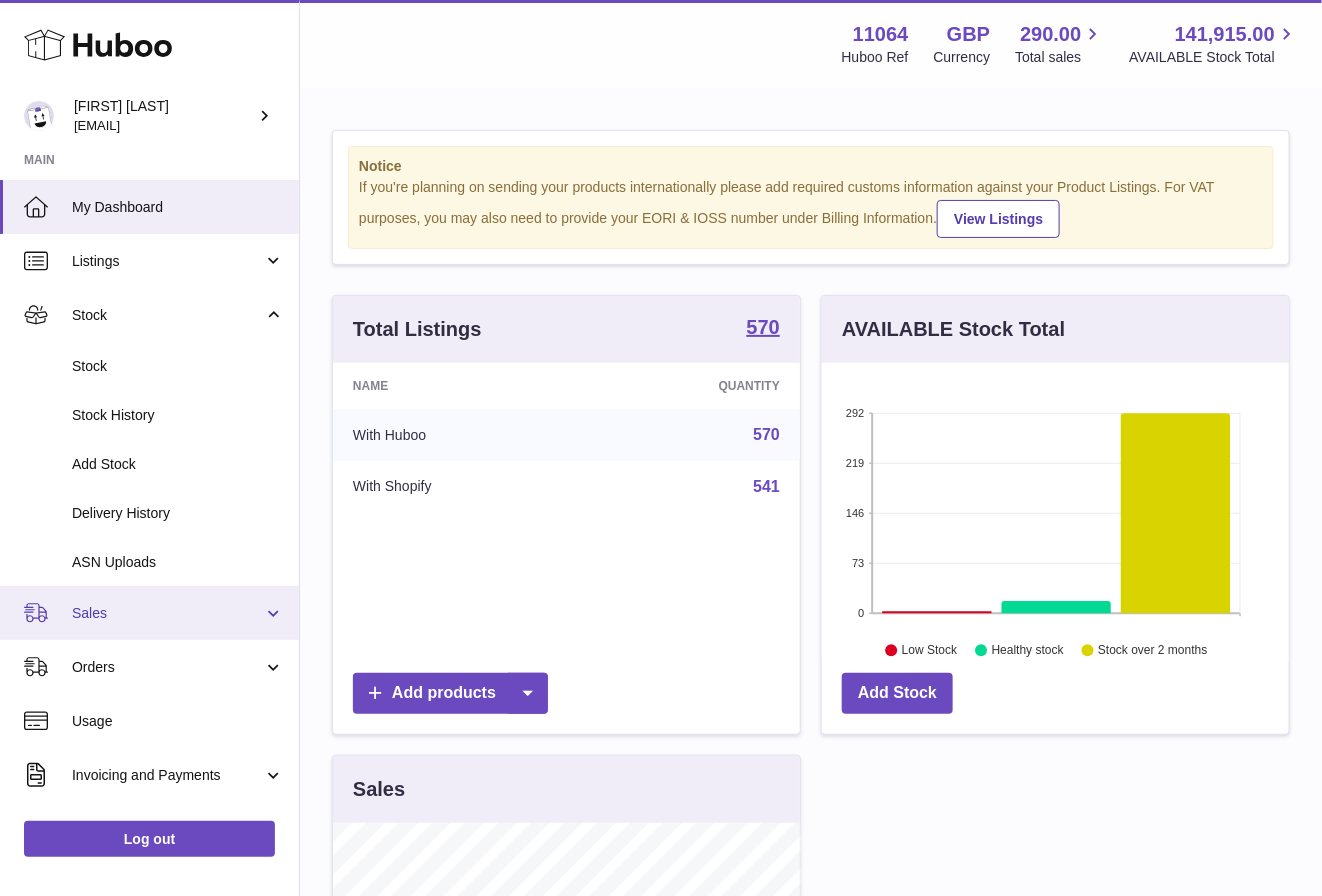 click on "Sales" at bounding box center [149, 613] 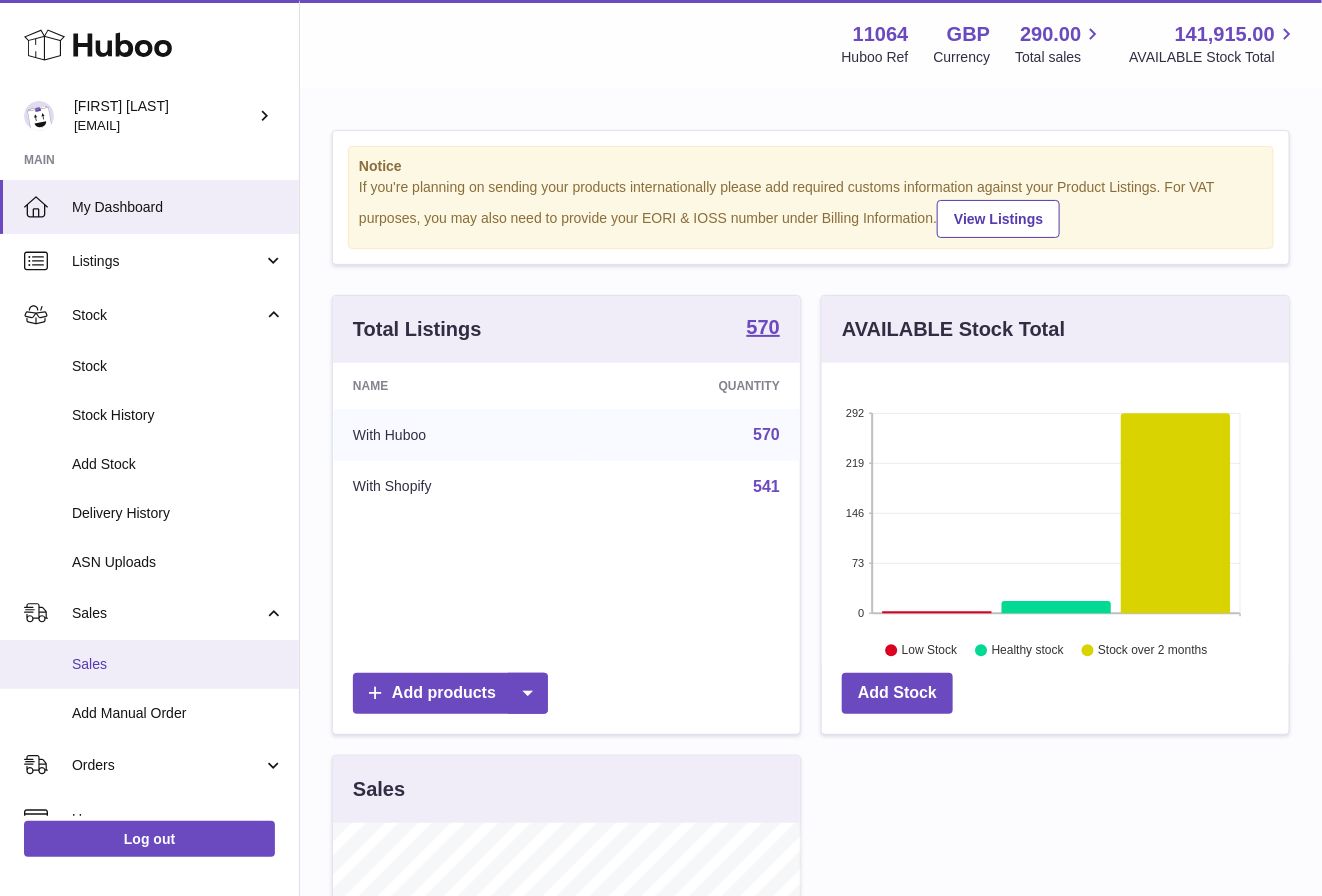 click on "Sales" at bounding box center (149, 664) 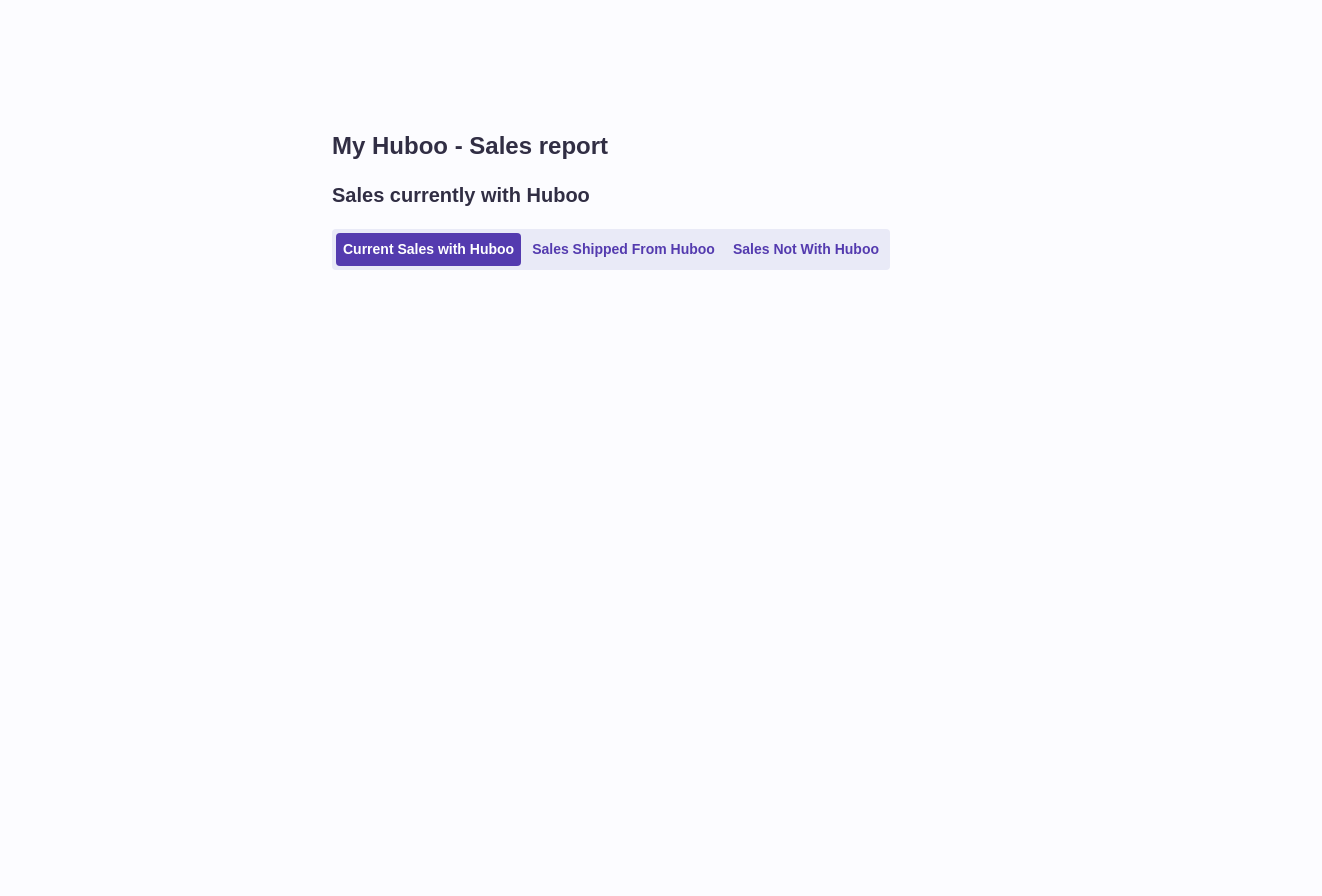 scroll, scrollTop: 0, scrollLeft: 0, axis: both 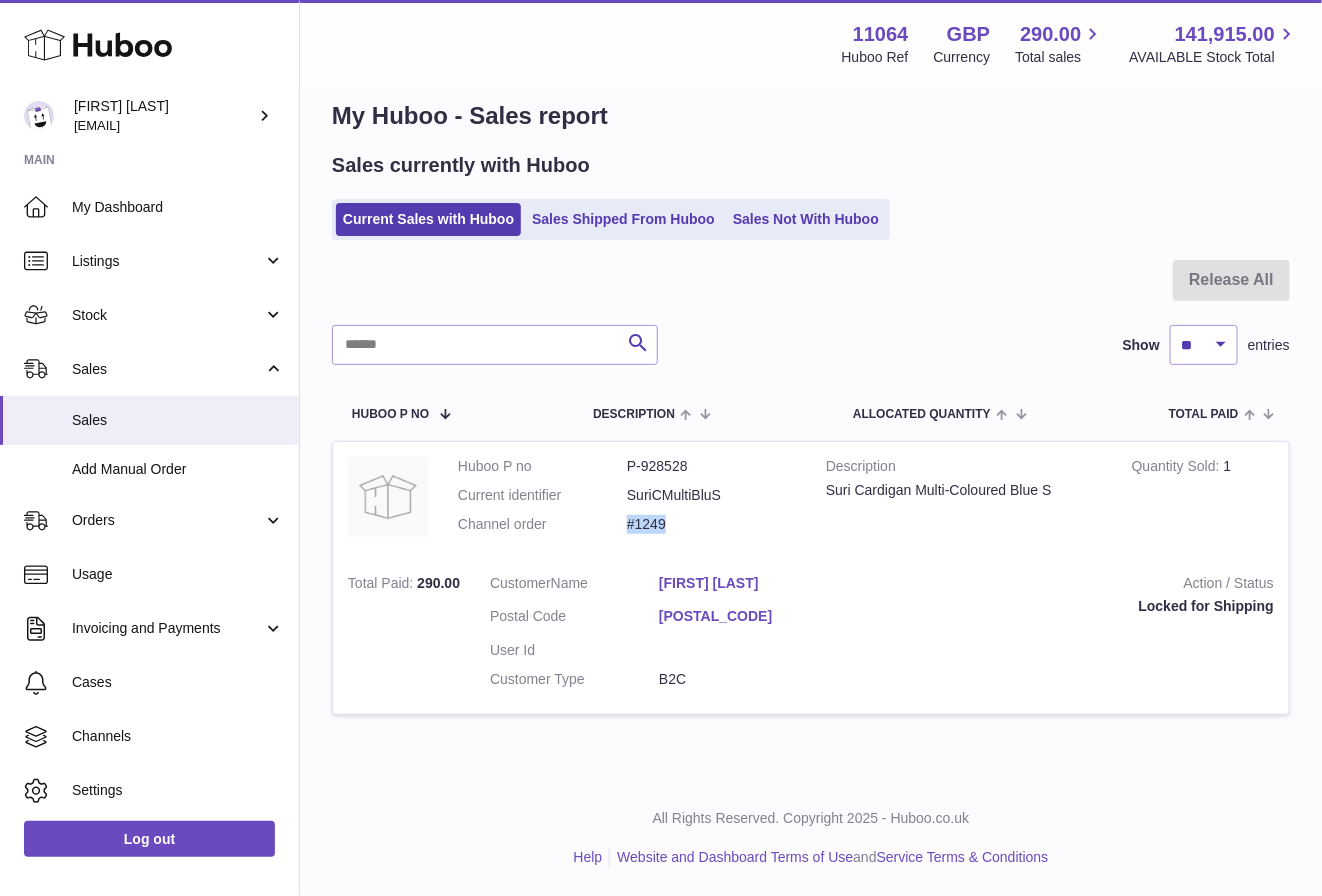 drag, startPoint x: 684, startPoint y: 525, endPoint x: 627, endPoint y: 525, distance: 57 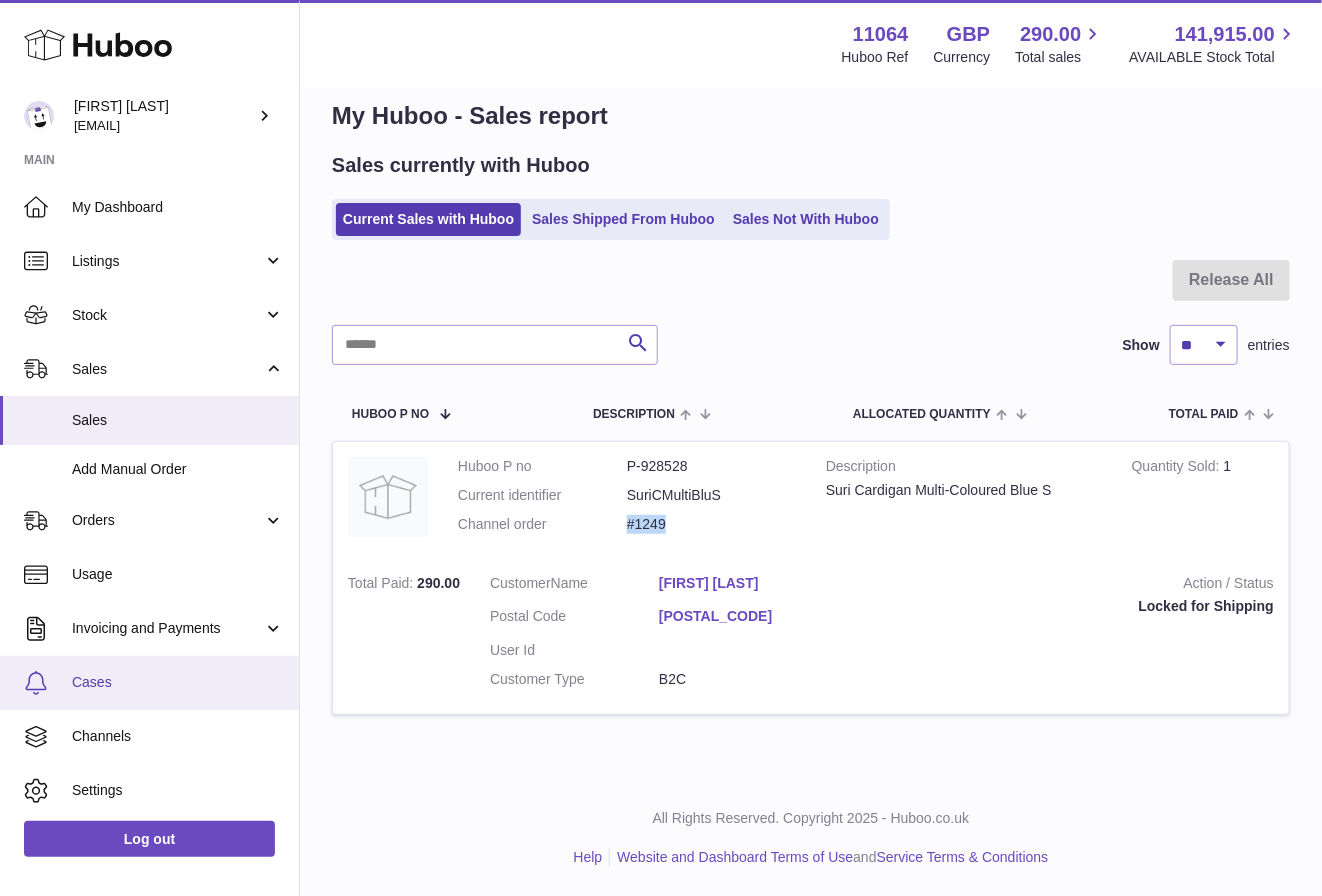 click on "Cases" at bounding box center (149, 683) 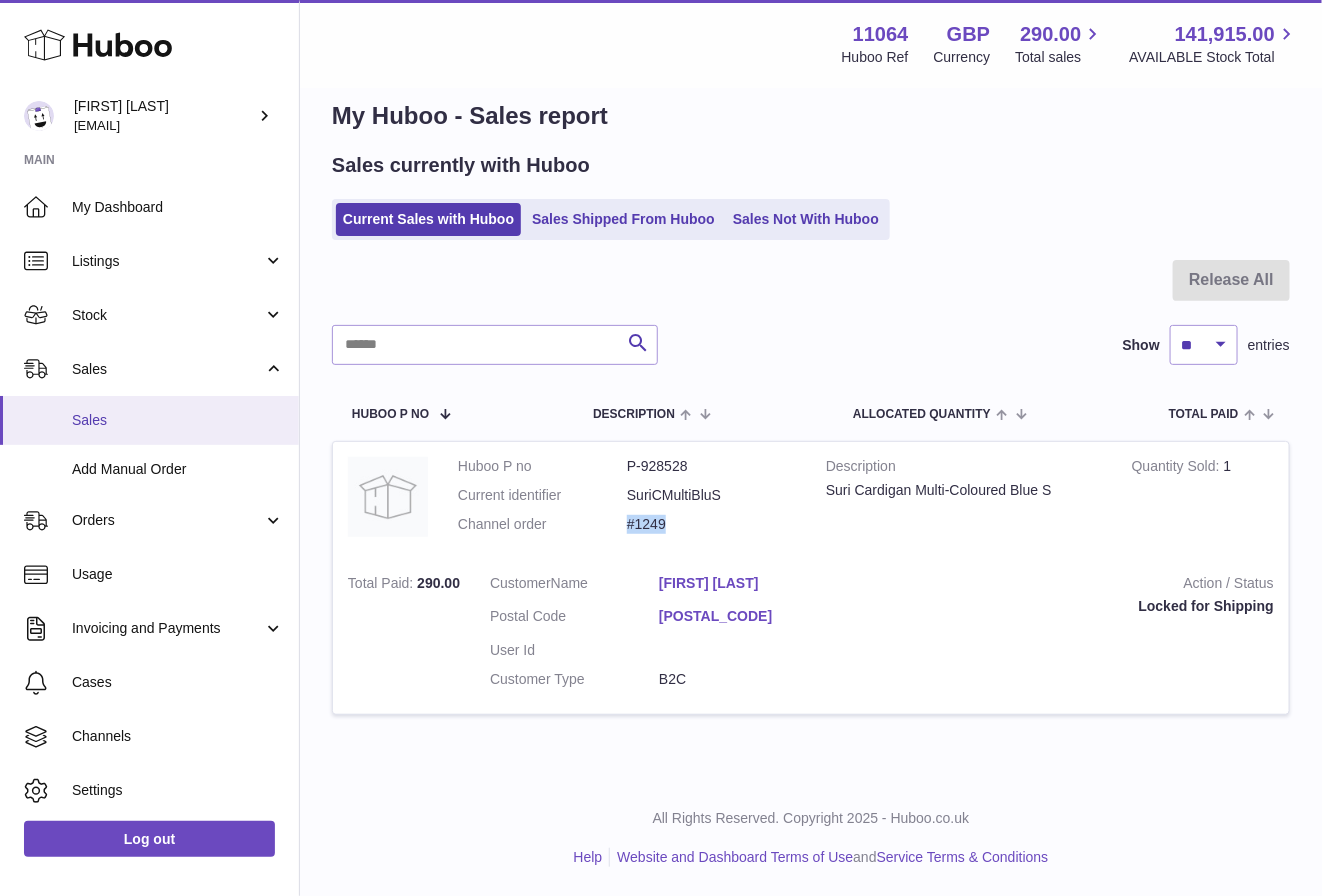 scroll, scrollTop: 55, scrollLeft: 0, axis: vertical 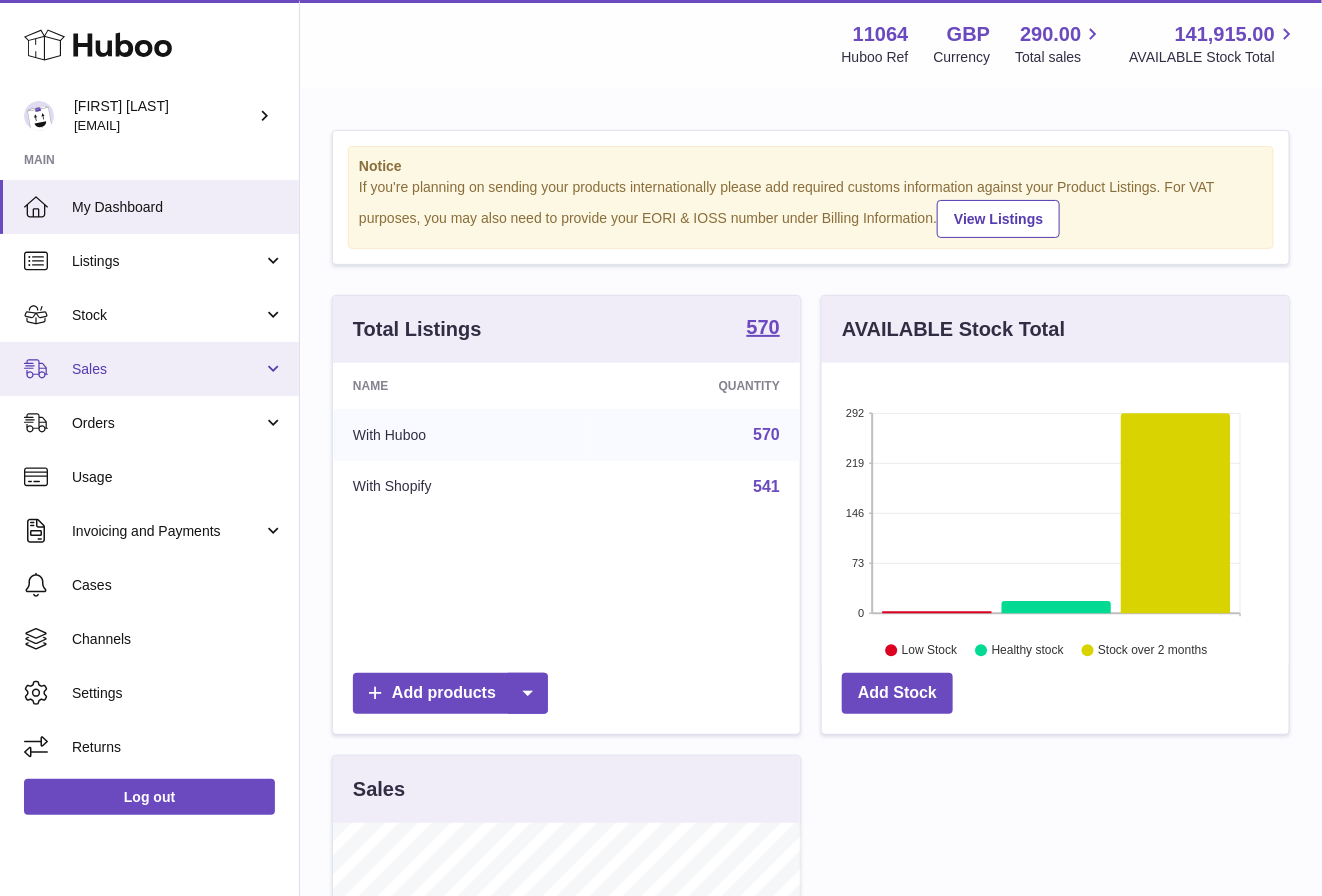 click on "Sales" at bounding box center (167, 369) 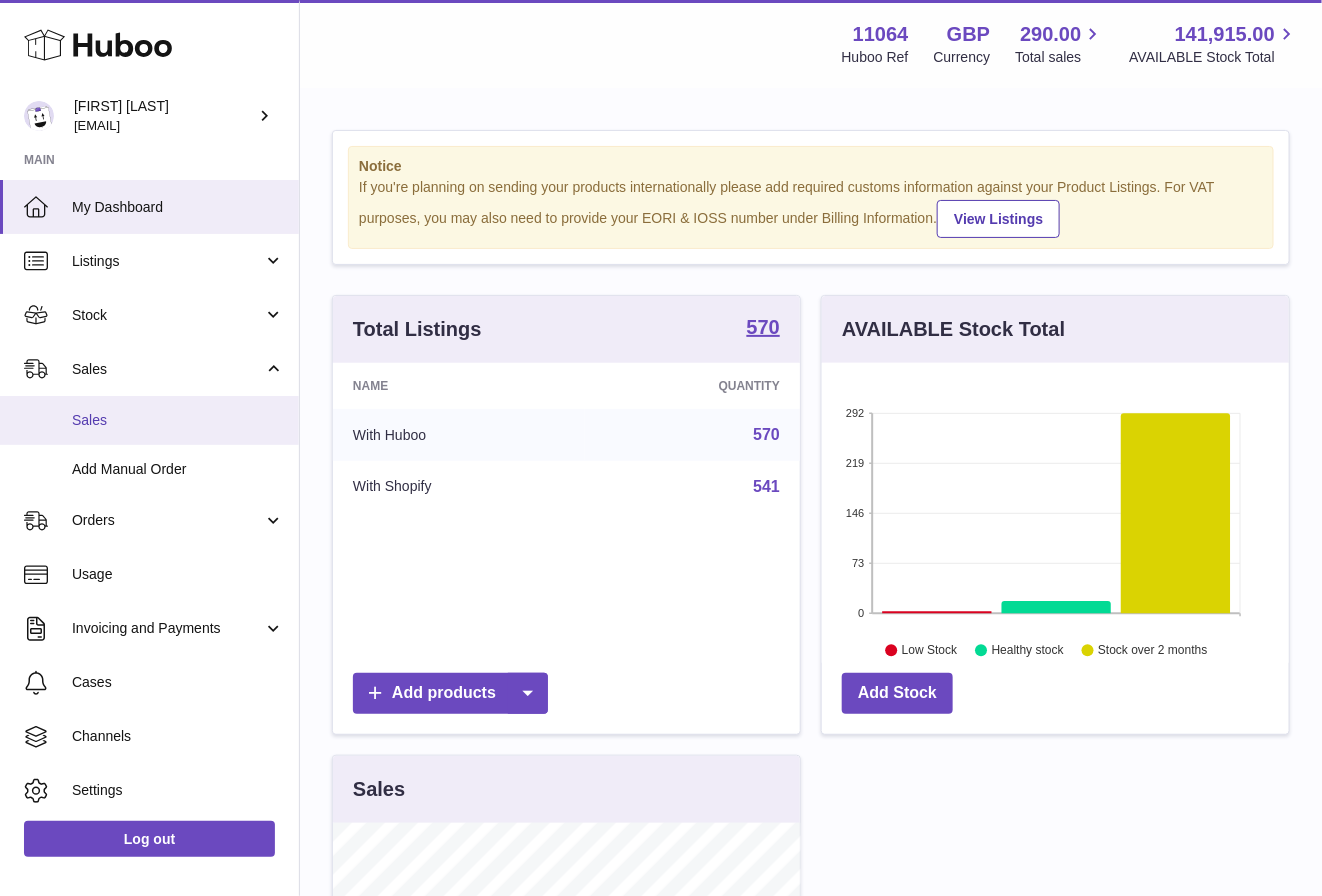click on "Sales" at bounding box center [149, 420] 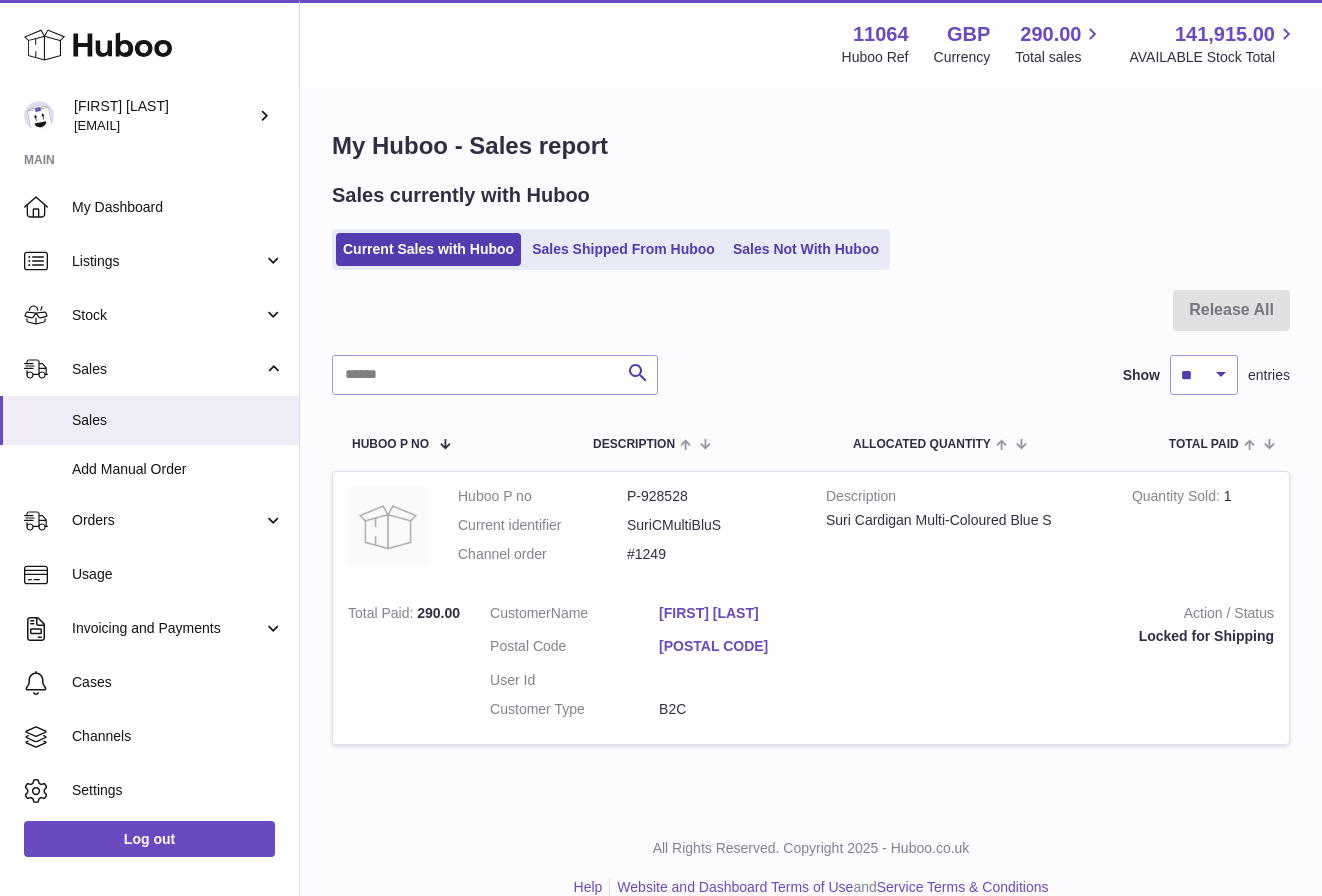 scroll, scrollTop: 0, scrollLeft: 0, axis: both 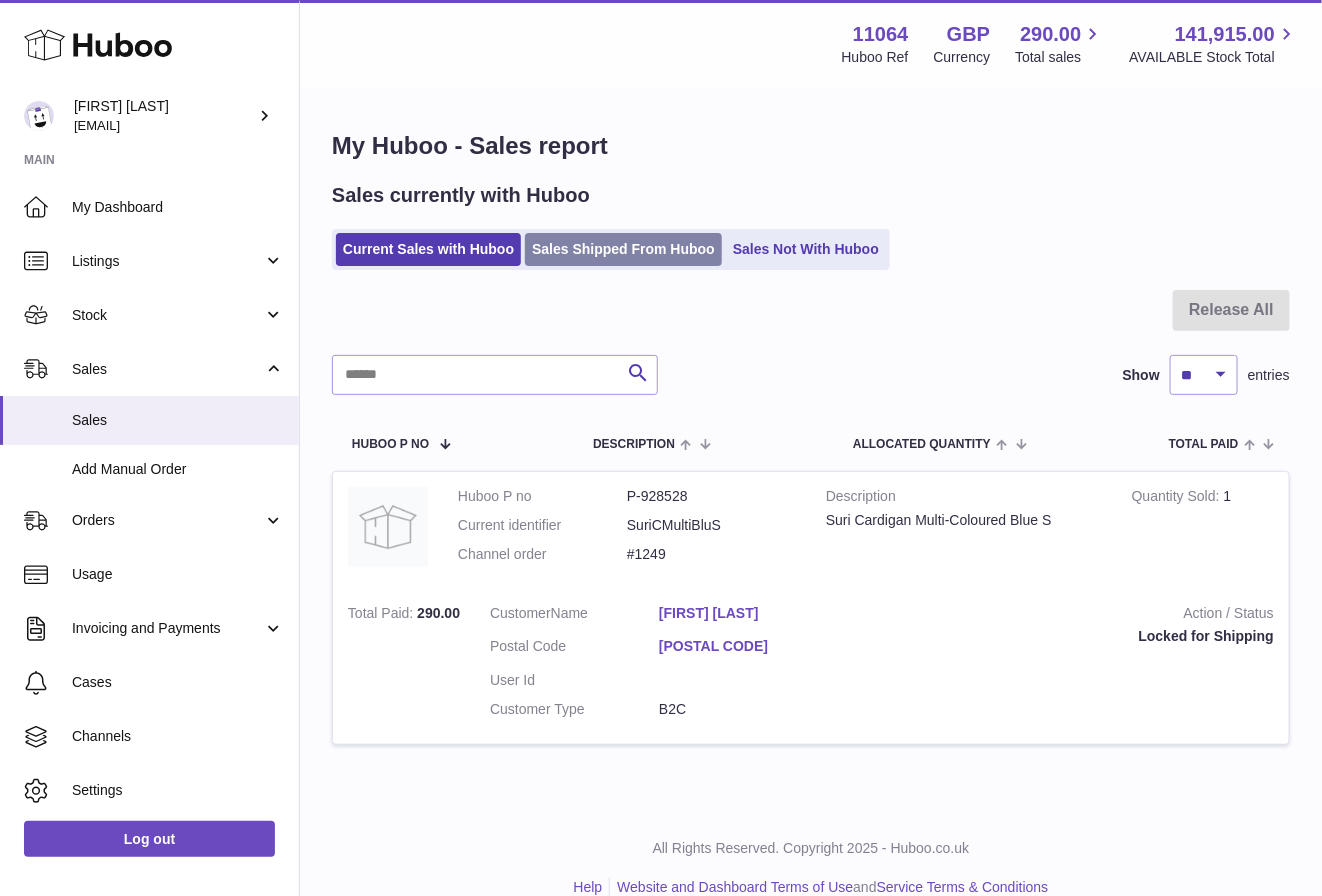click on "Sales Shipped From Huboo" at bounding box center (623, 249) 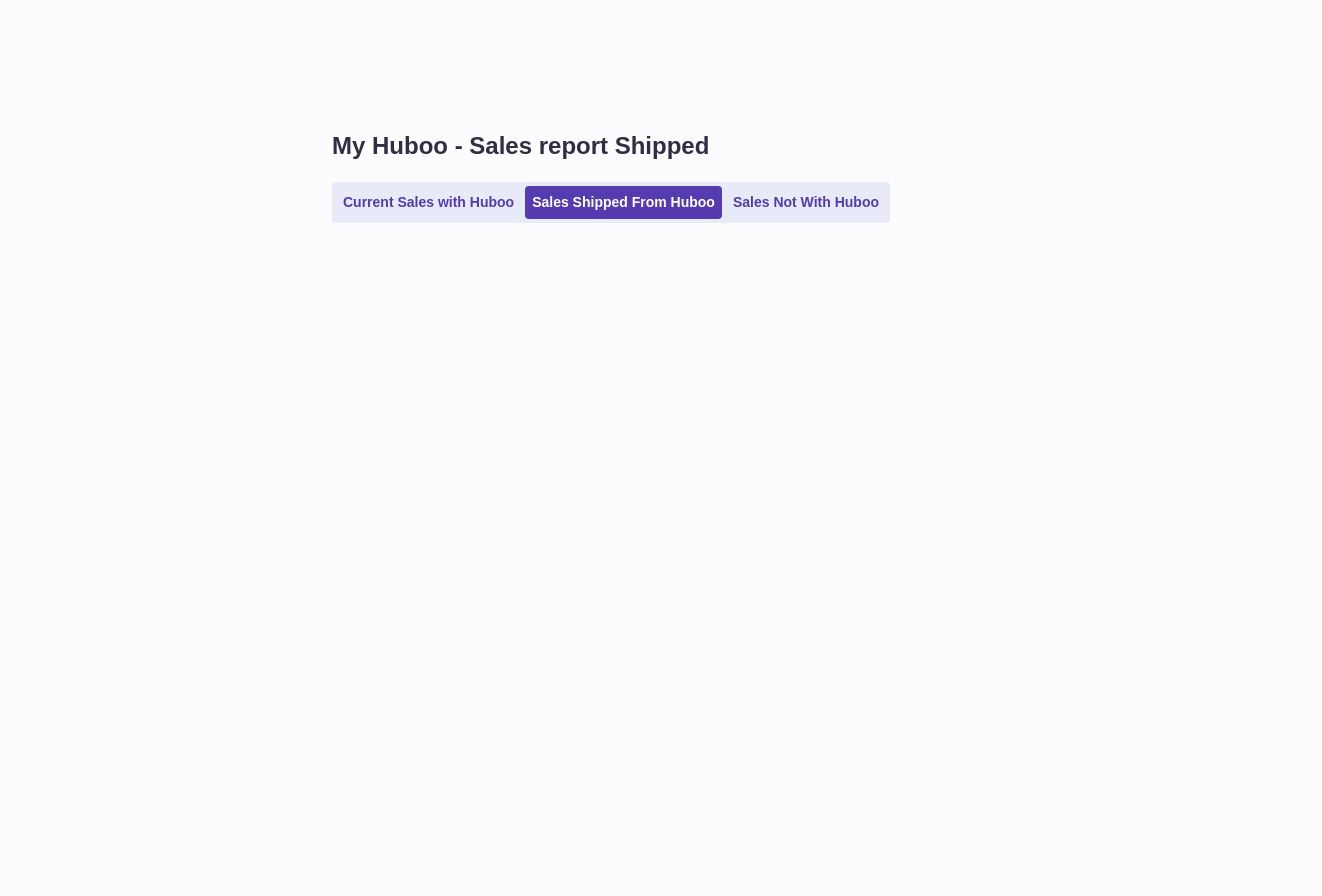 scroll, scrollTop: 0, scrollLeft: 0, axis: both 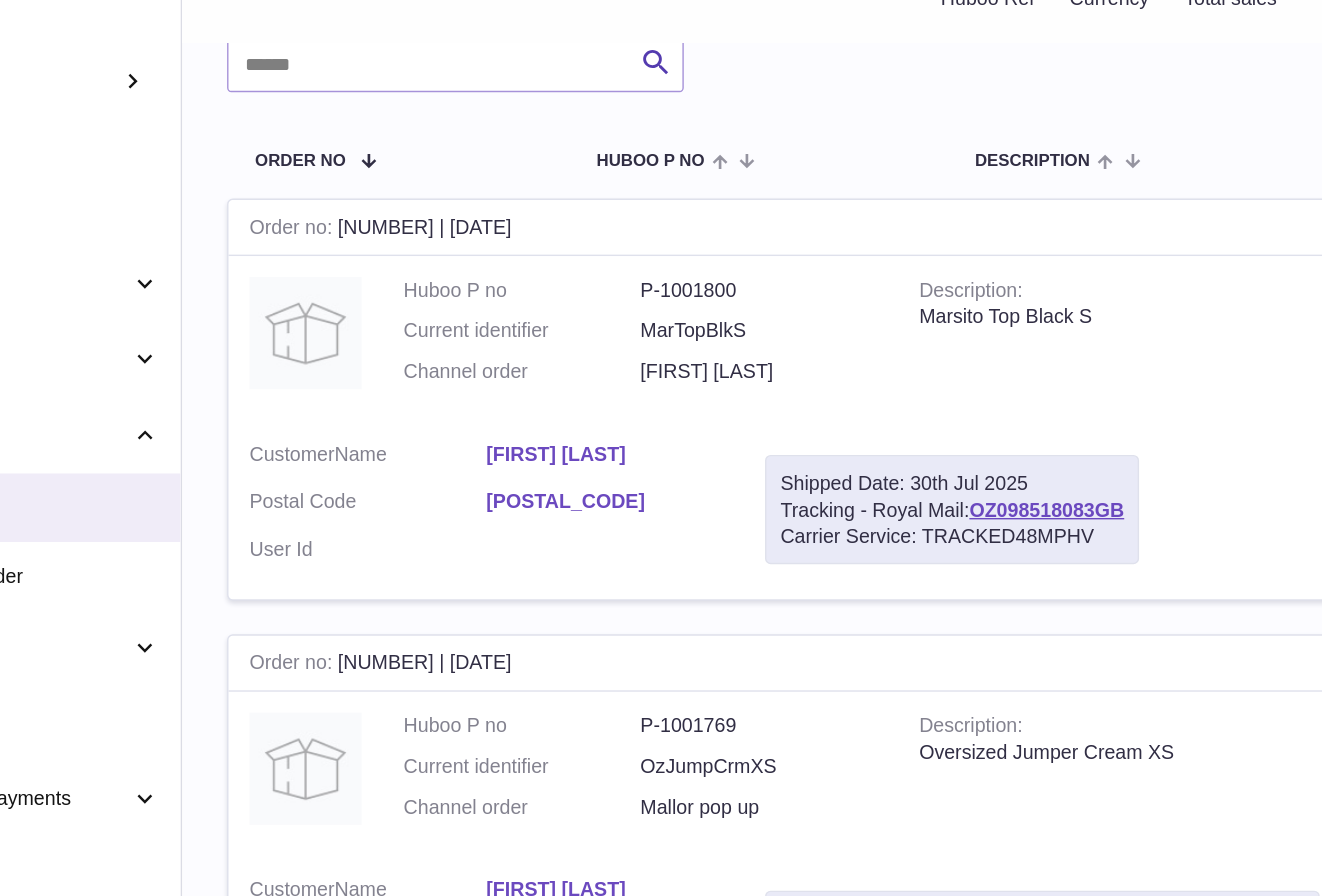drag, startPoint x: 483, startPoint y: 222, endPoint x: 410, endPoint y: 221, distance: 73.00685 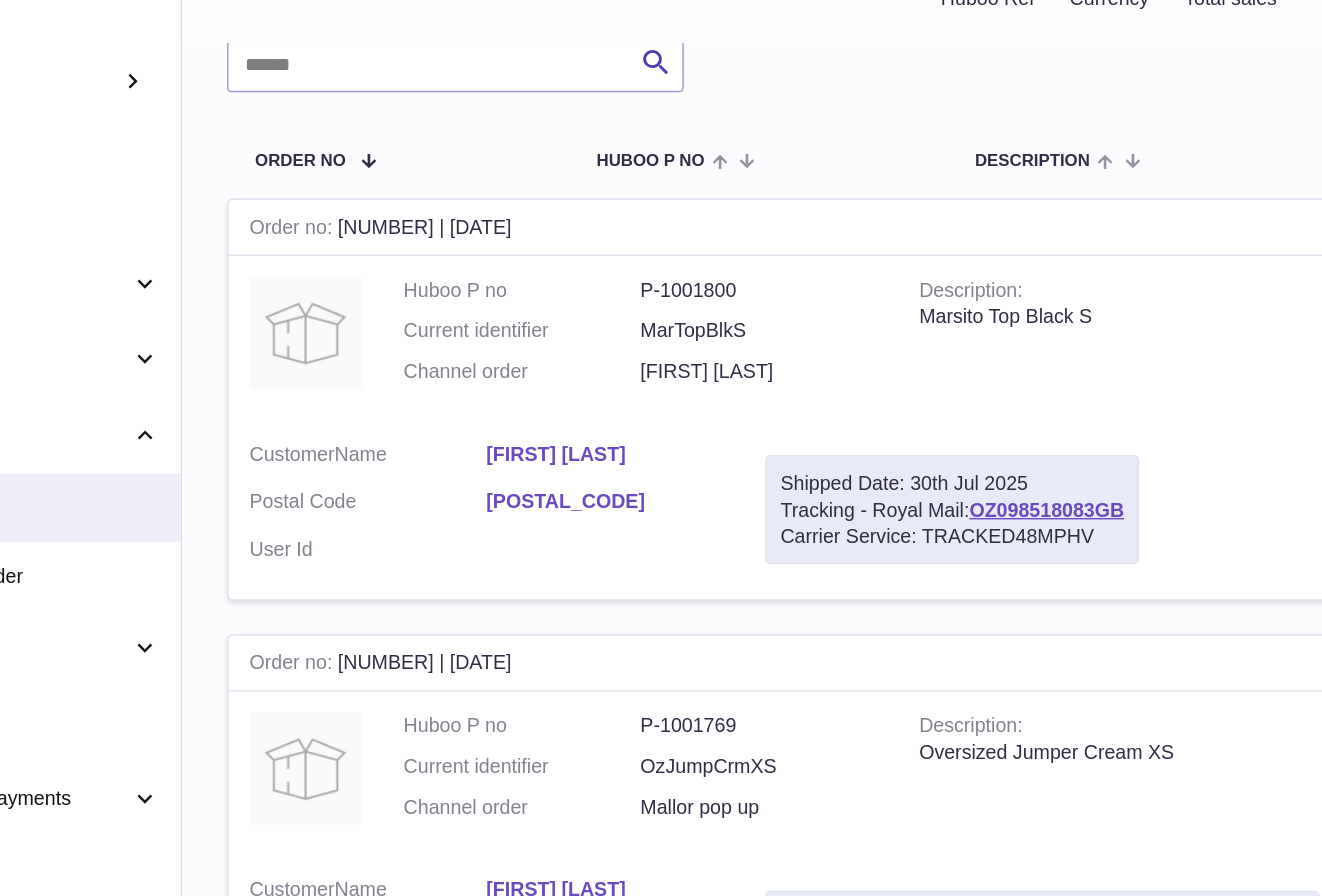 copy on "121981923" 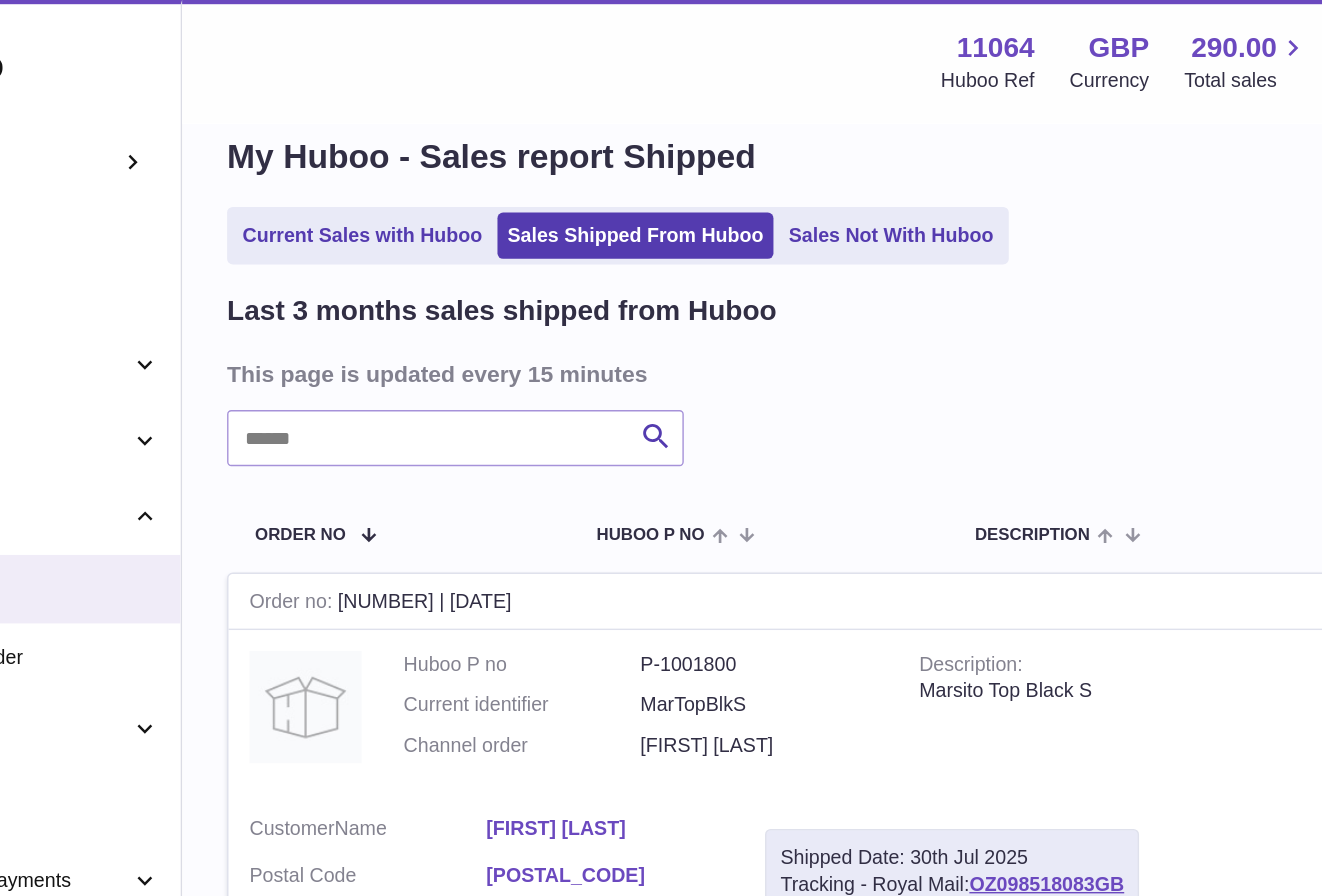 scroll, scrollTop: 9, scrollLeft: 0, axis: vertical 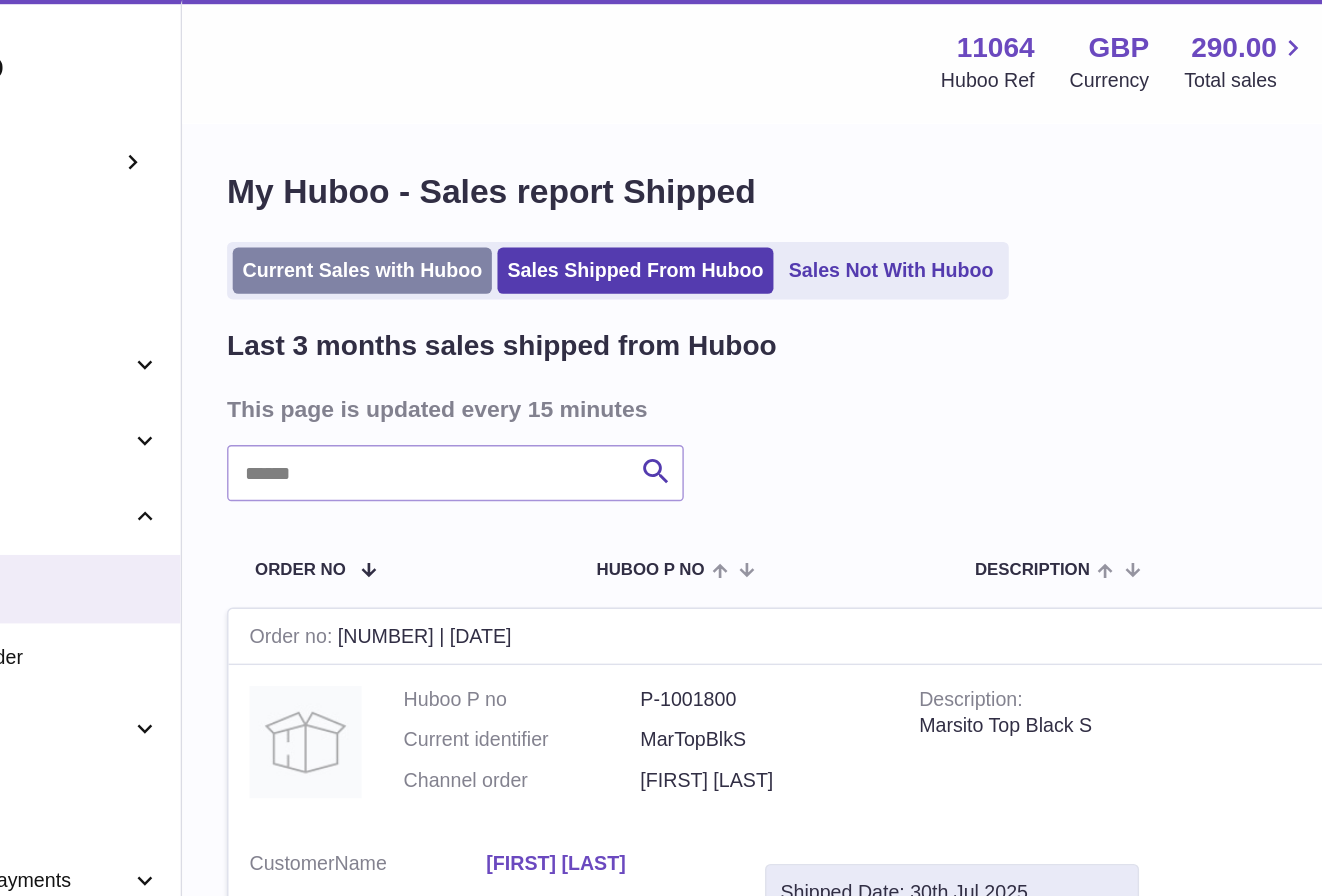 click on "Current Sales with Huboo" at bounding box center (428, 193) 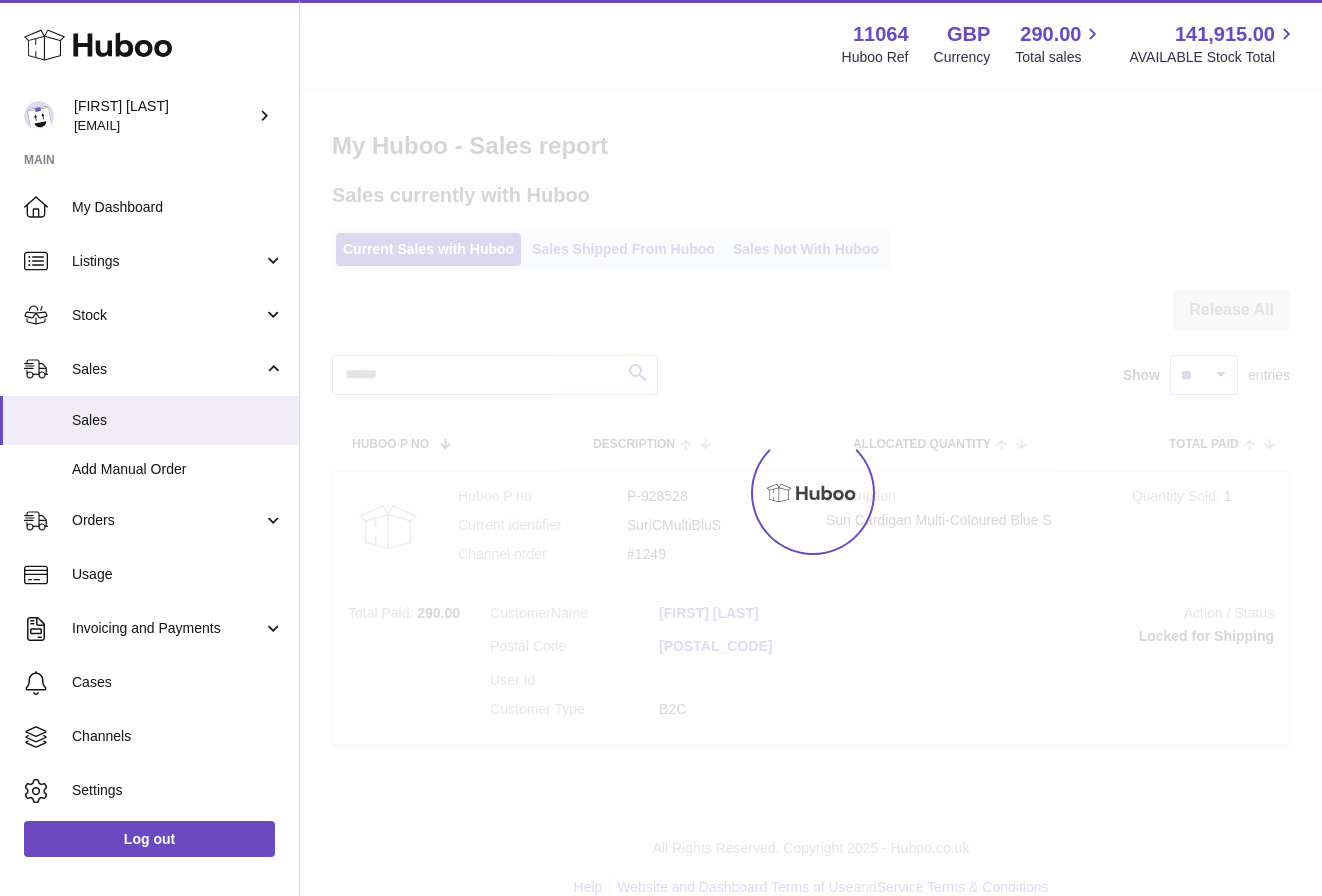 scroll, scrollTop: 0, scrollLeft: 0, axis: both 